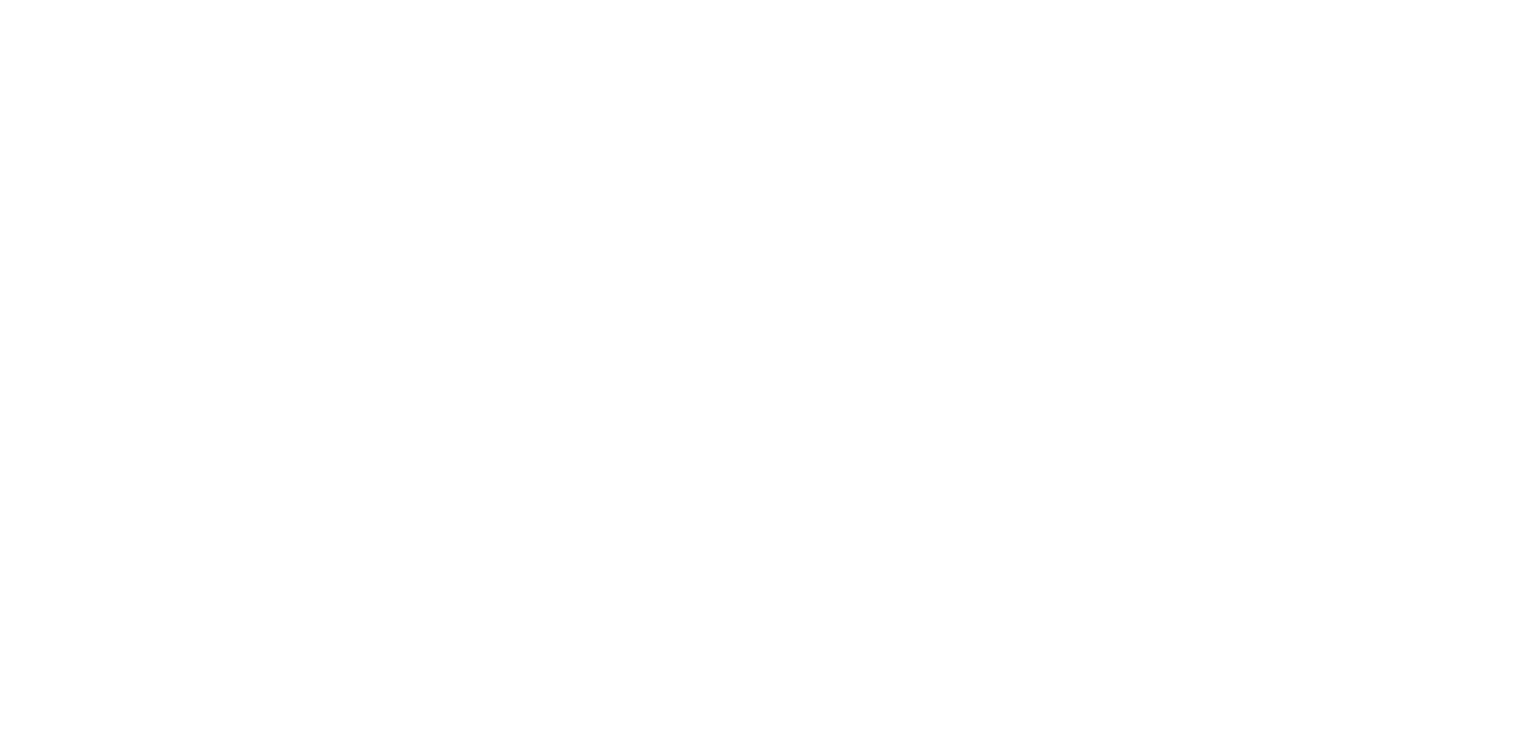 scroll, scrollTop: 0, scrollLeft: 0, axis: both 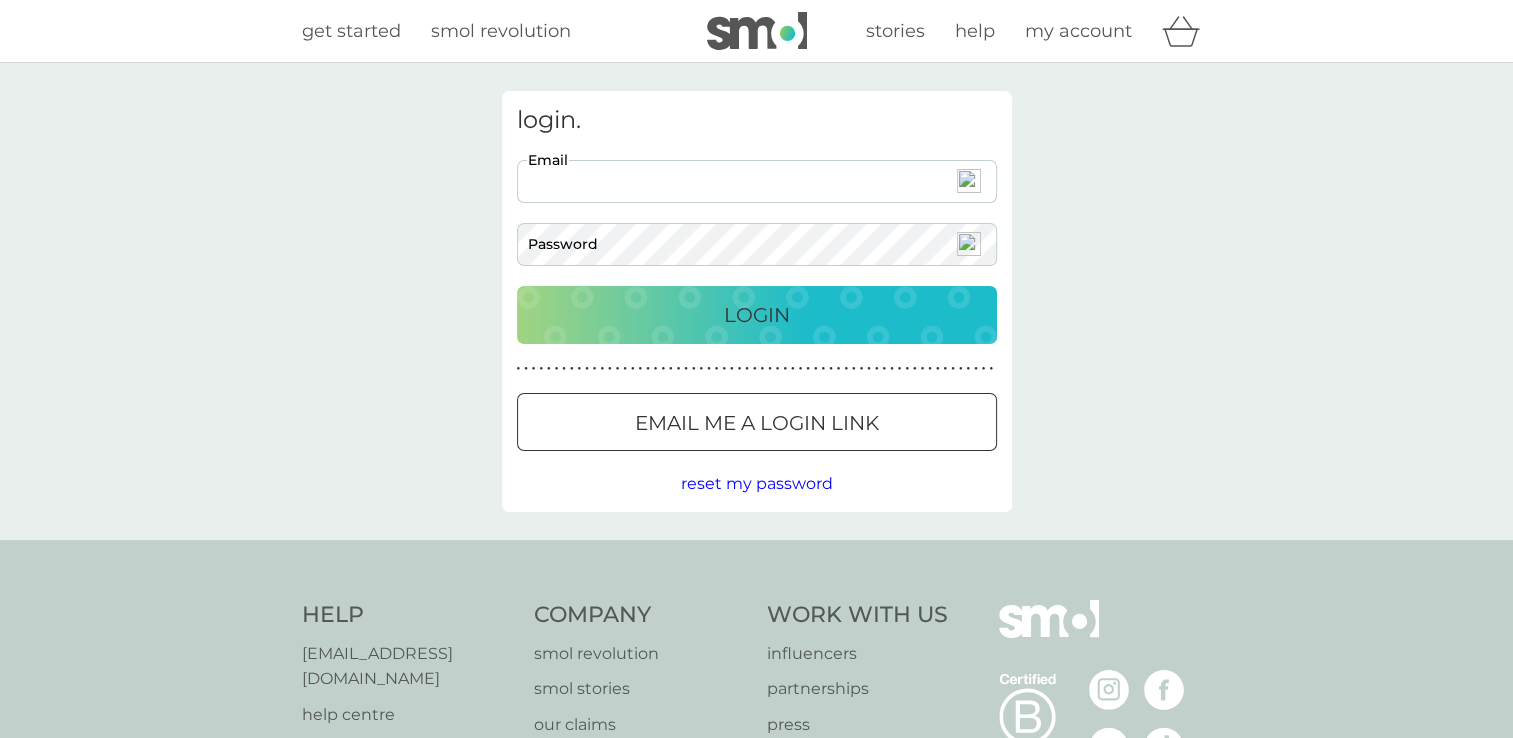 click on "Email" at bounding box center [757, 181] 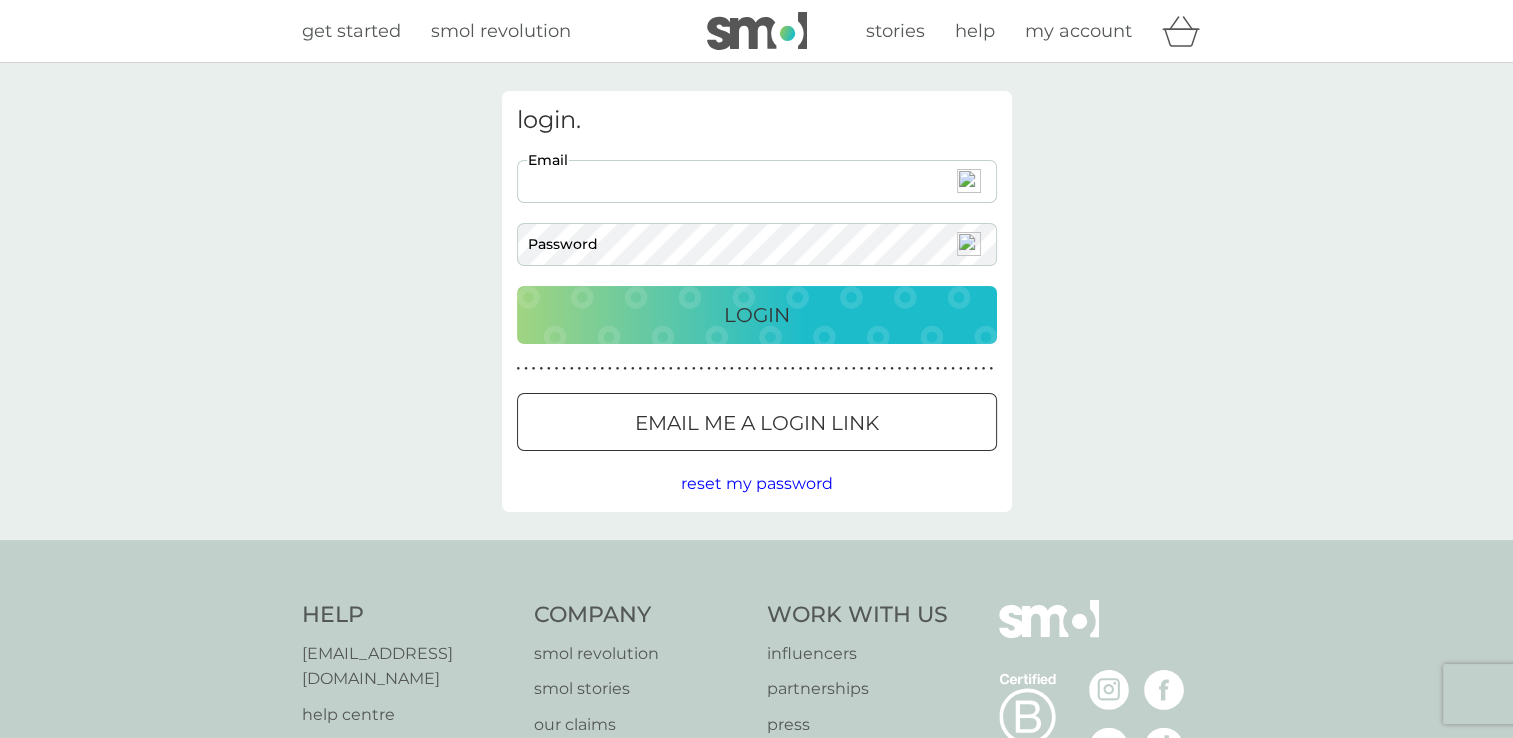 type on "[EMAIL_ADDRESS][DOMAIN_NAME]" 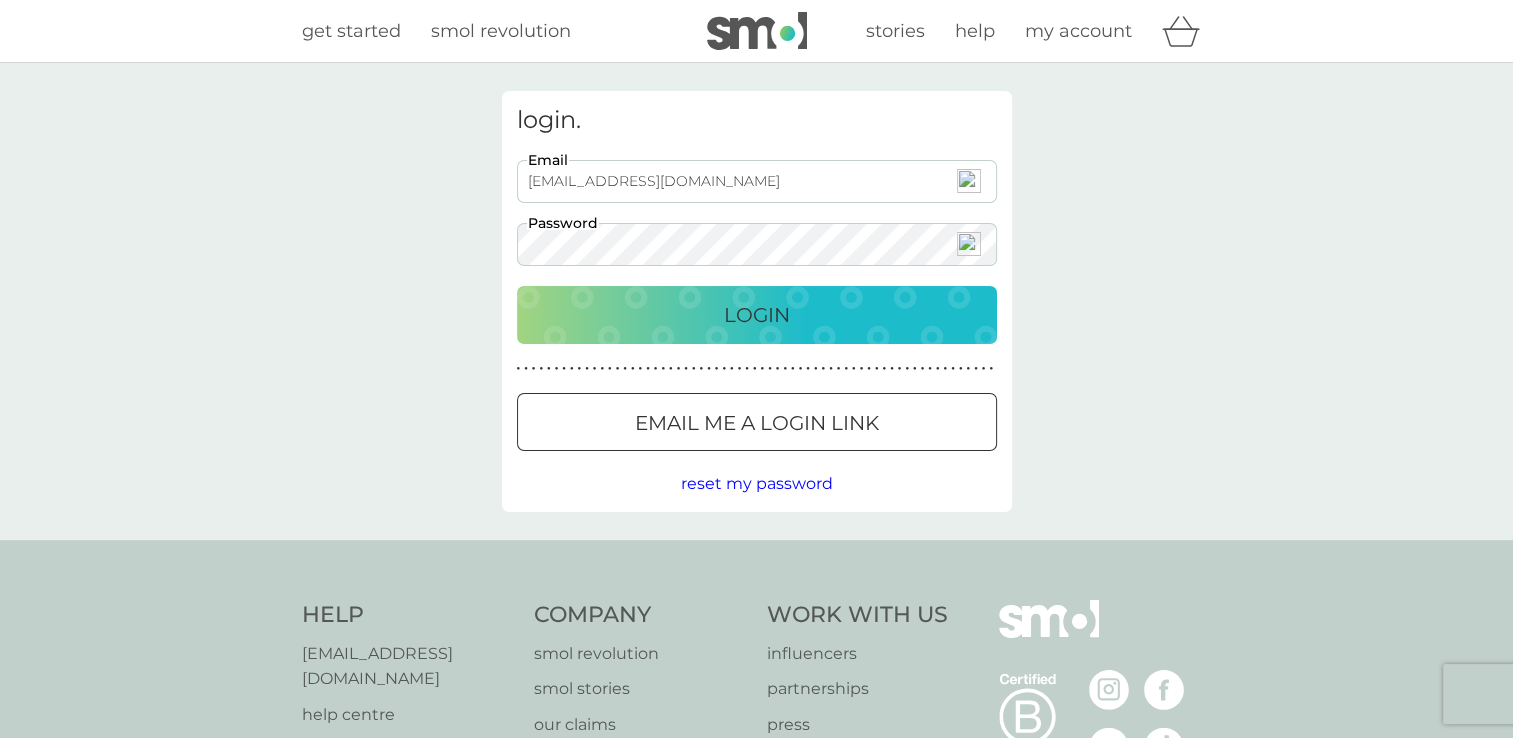 click on "Login" at bounding box center [757, 315] 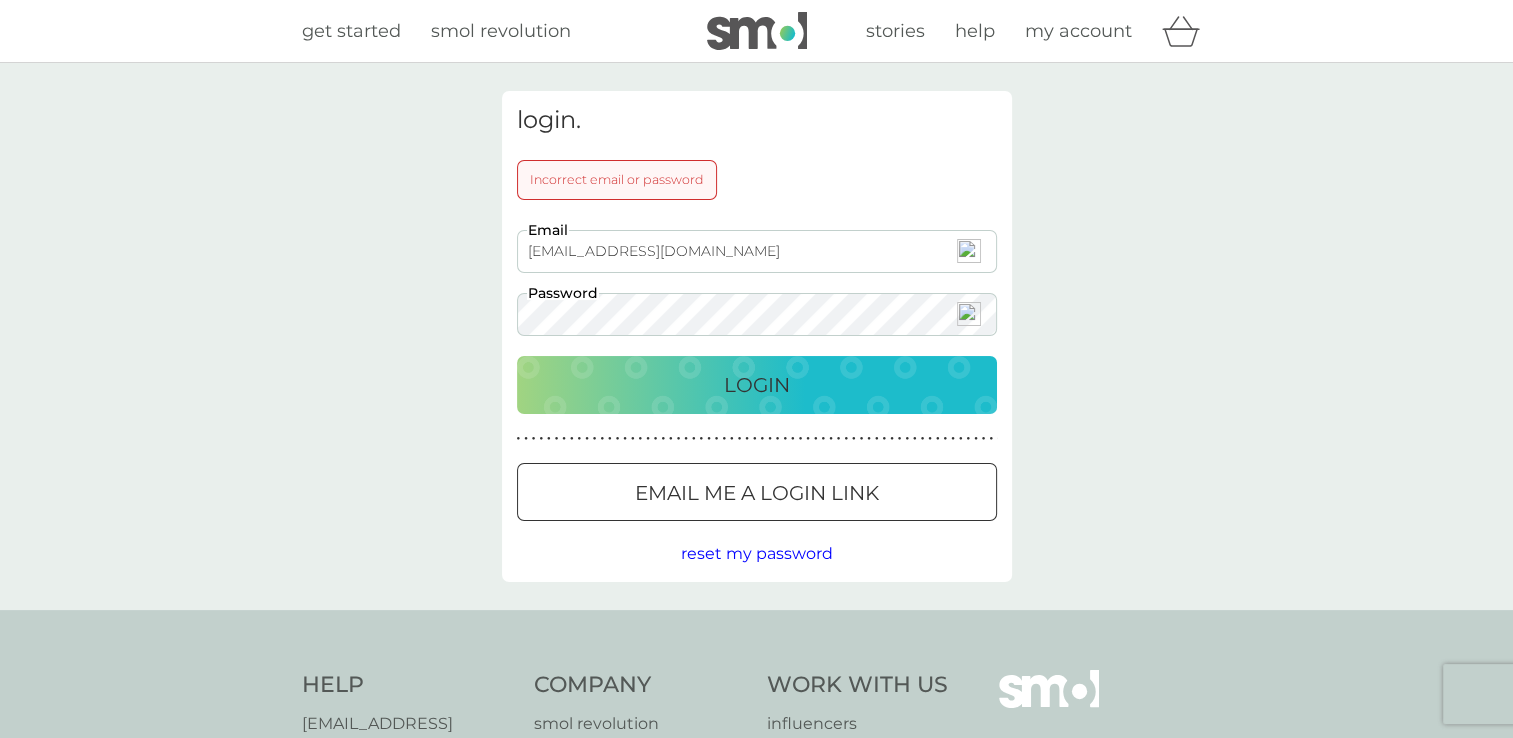click on "Login" at bounding box center [757, 385] 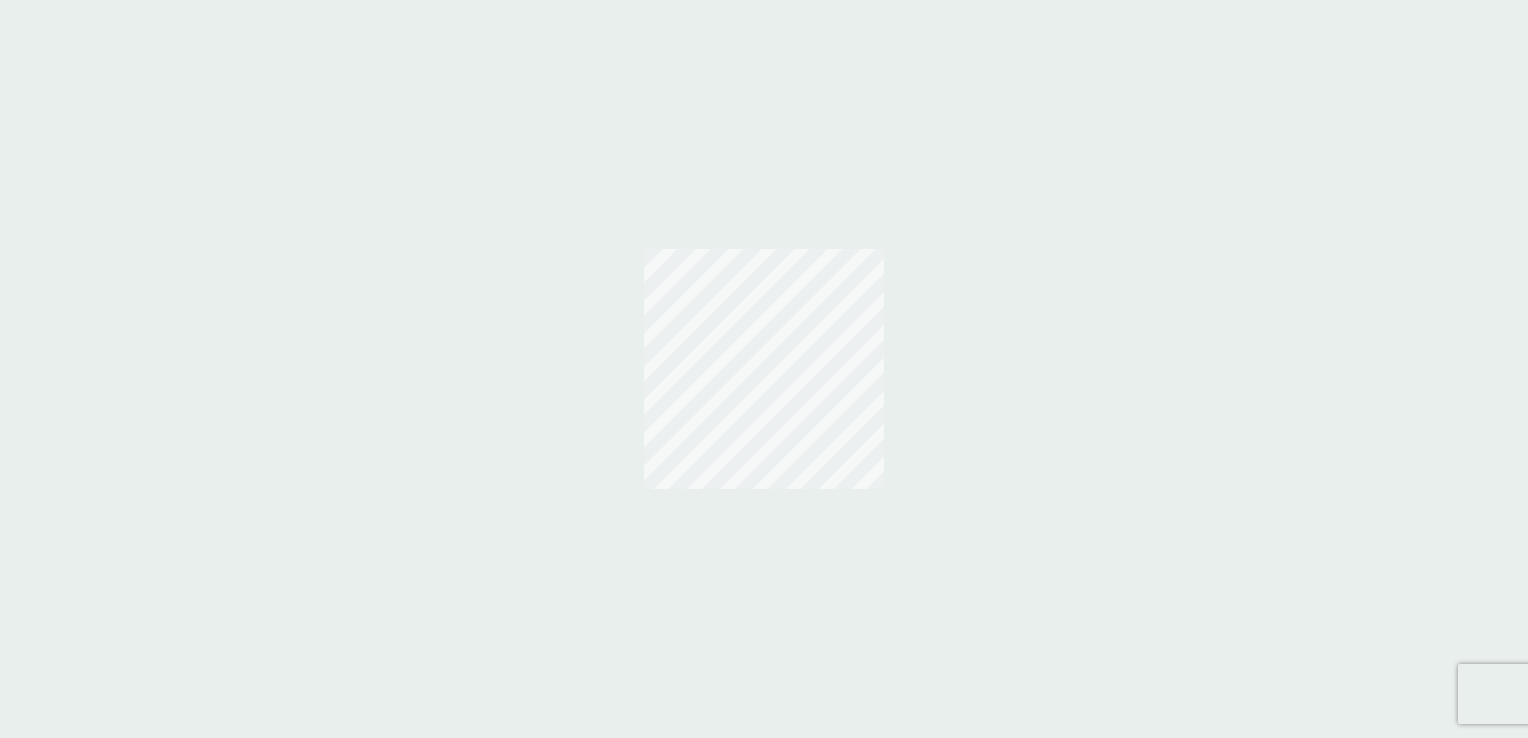 scroll, scrollTop: 0, scrollLeft: 0, axis: both 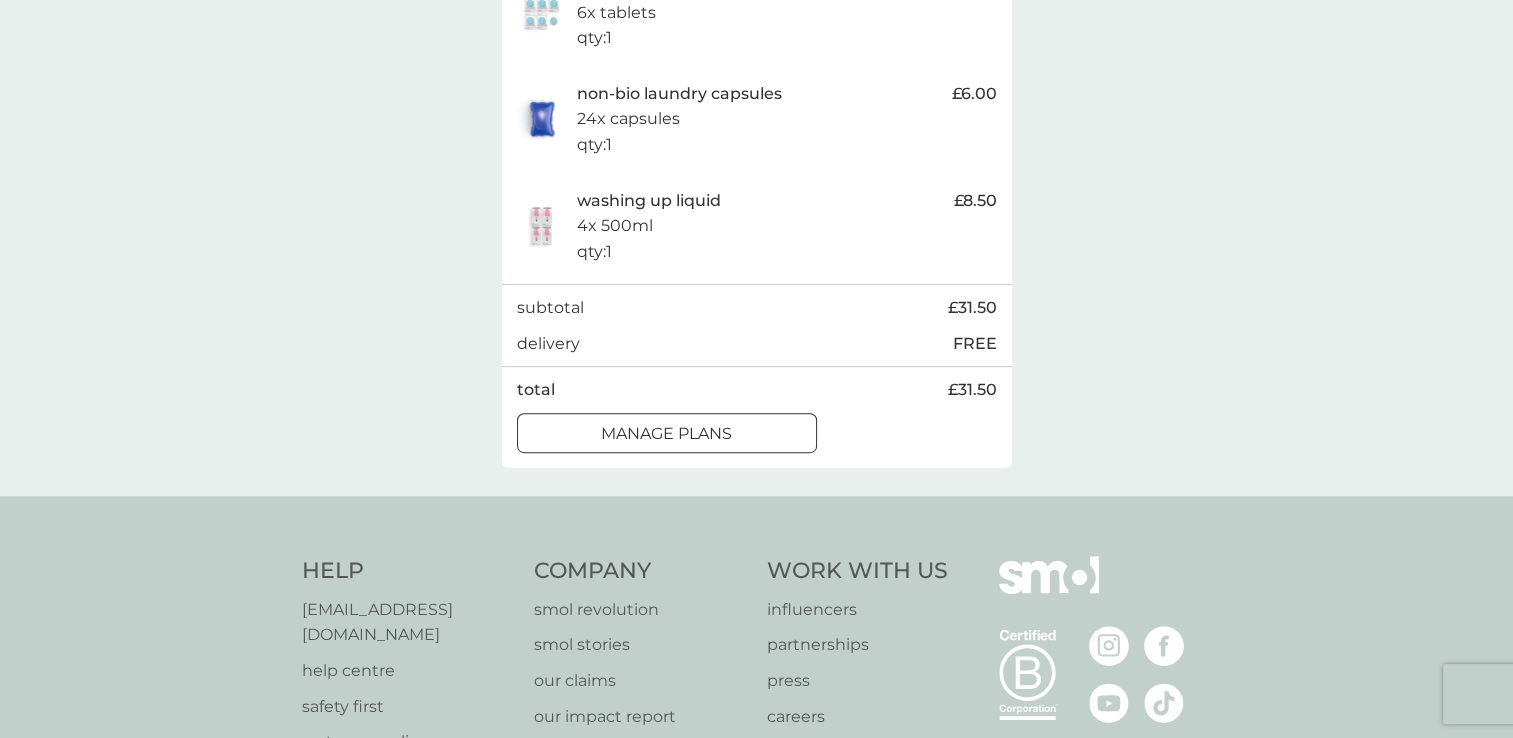click on "manage plans" at bounding box center [666, 434] 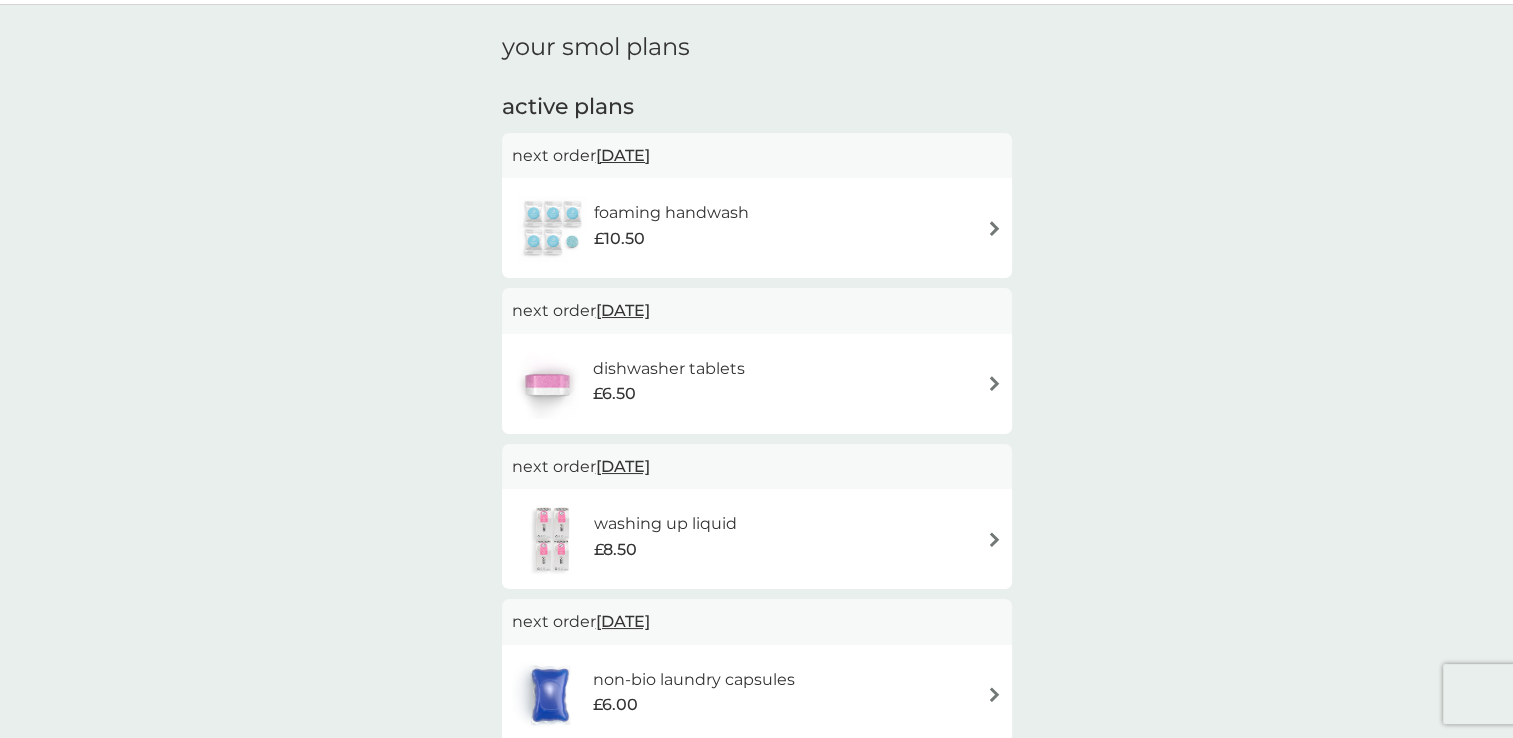 scroll, scrollTop: 0, scrollLeft: 0, axis: both 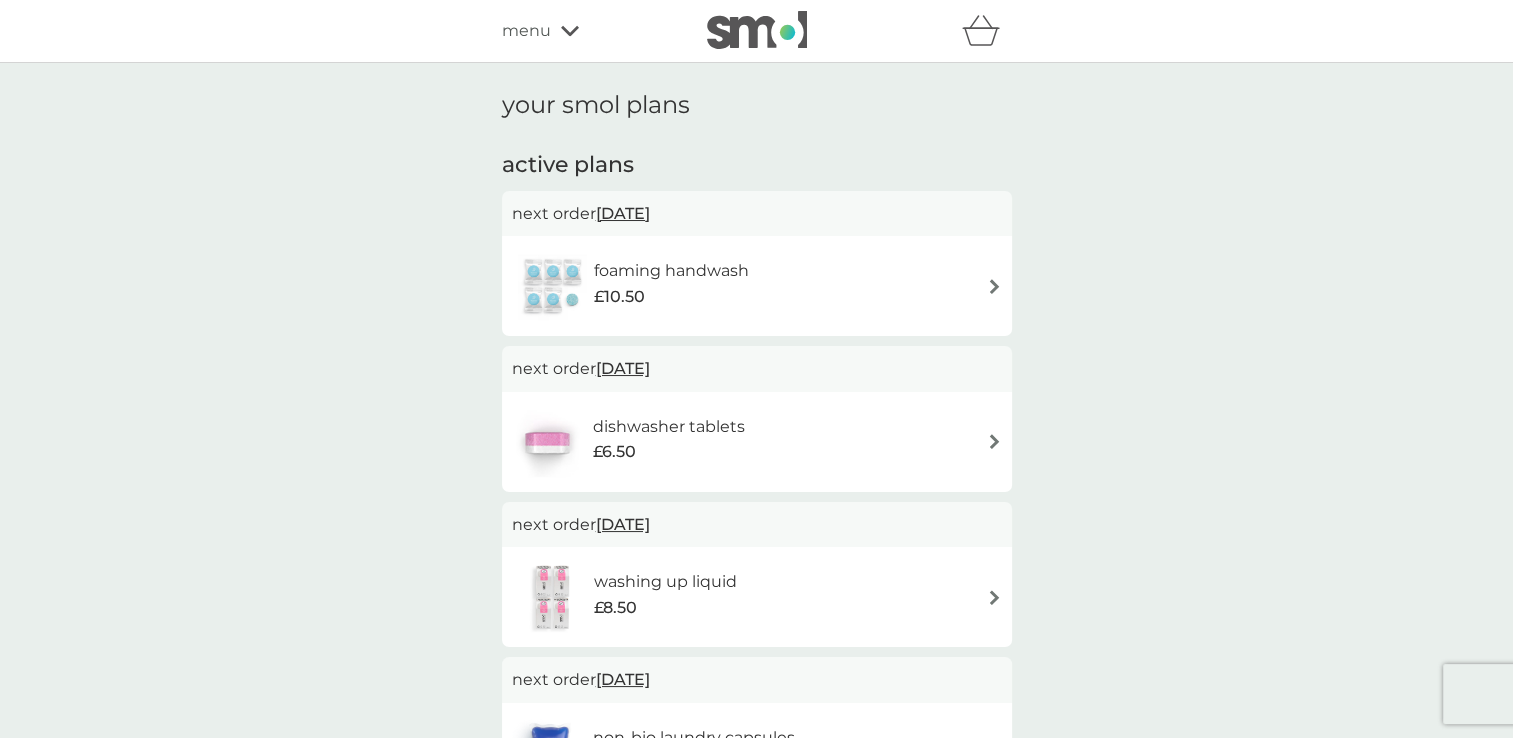 click on "foaming handwash £10.50" at bounding box center (757, 286) 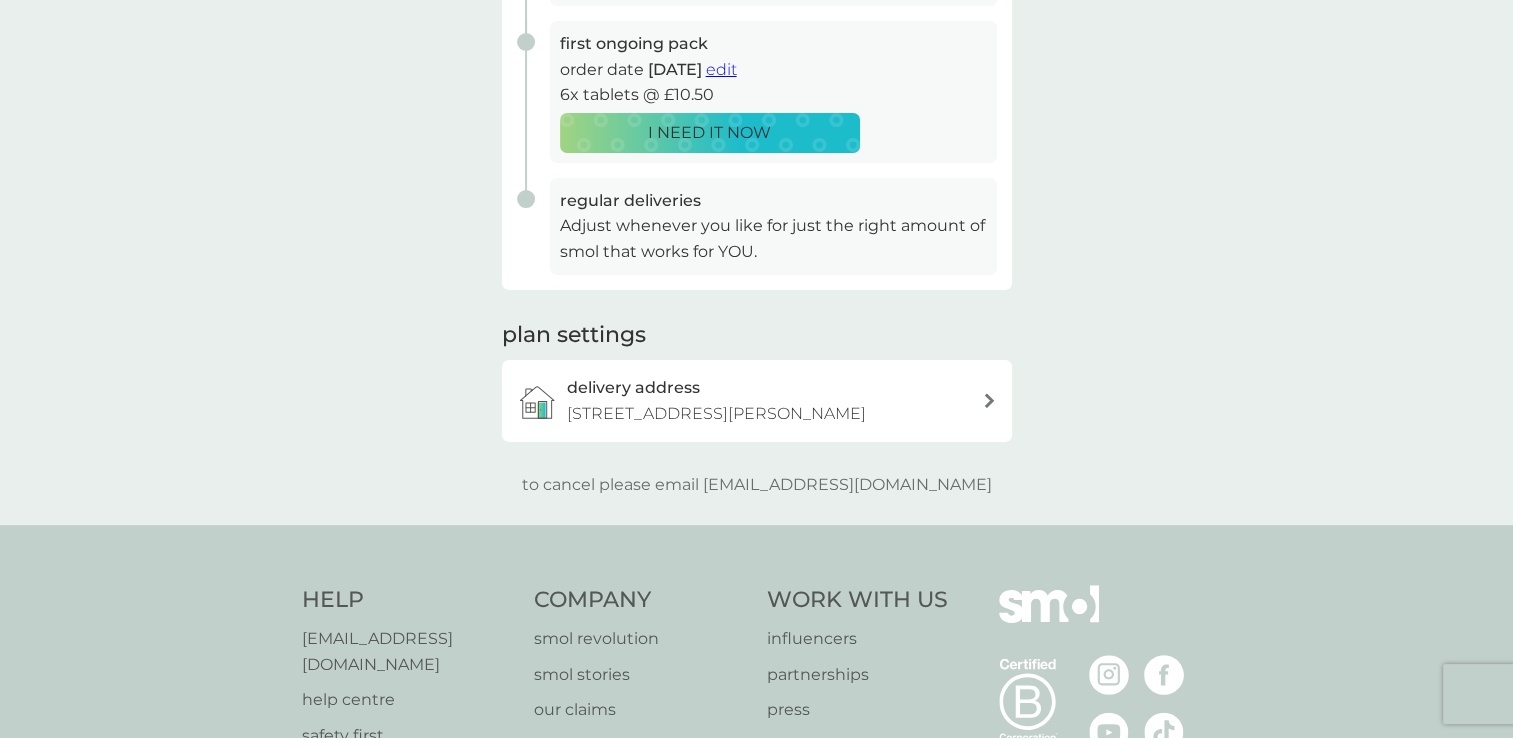 scroll, scrollTop: 400, scrollLeft: 0, axis: vertical 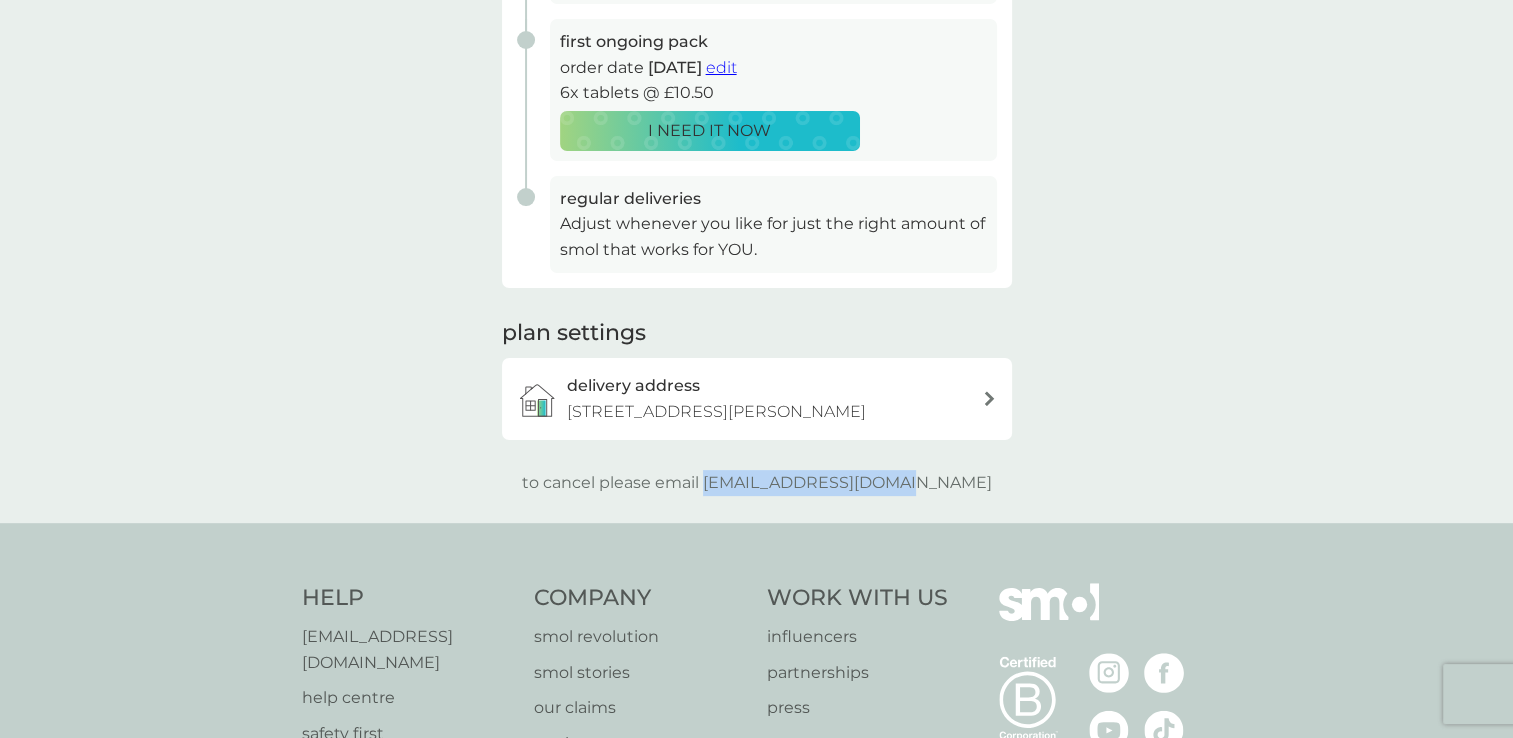 drag, startPoint x: 750, startPoint y: 483, endPoint x: 950, endPoint y: 492, distance: 200.2024 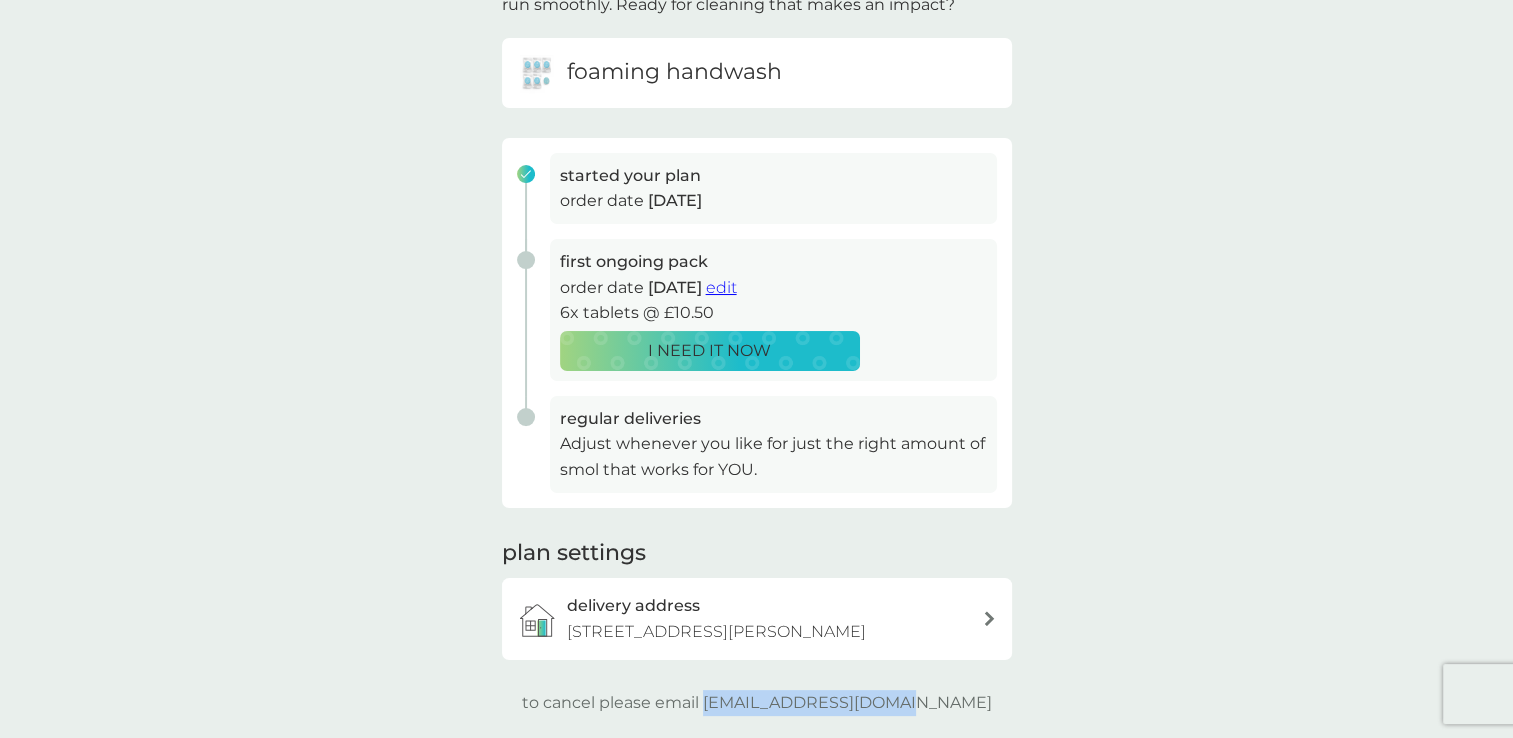 scroll, scrollTop: 0, scrollLeft: 0, axis: both 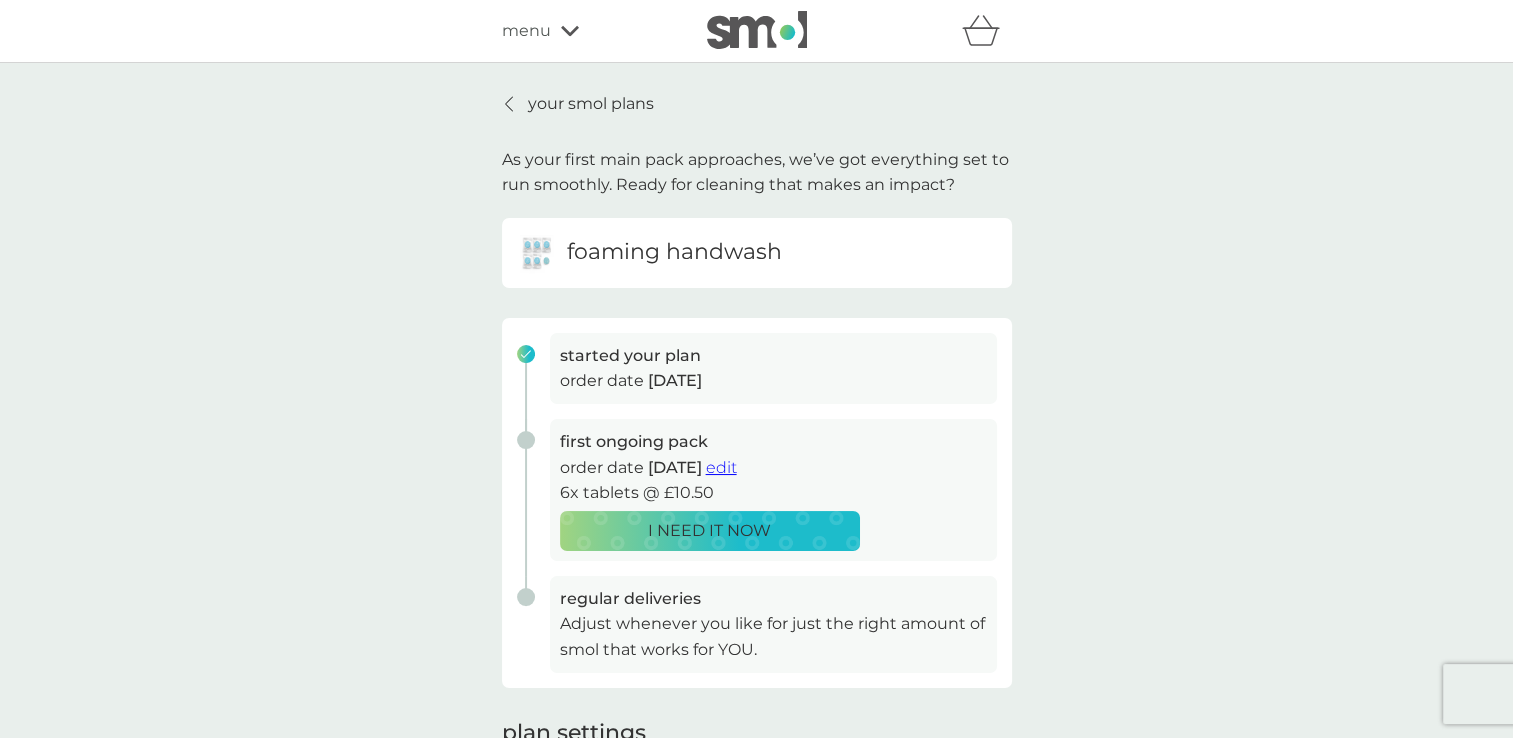 click on "your smol plans" at bounding box center (578, 104) 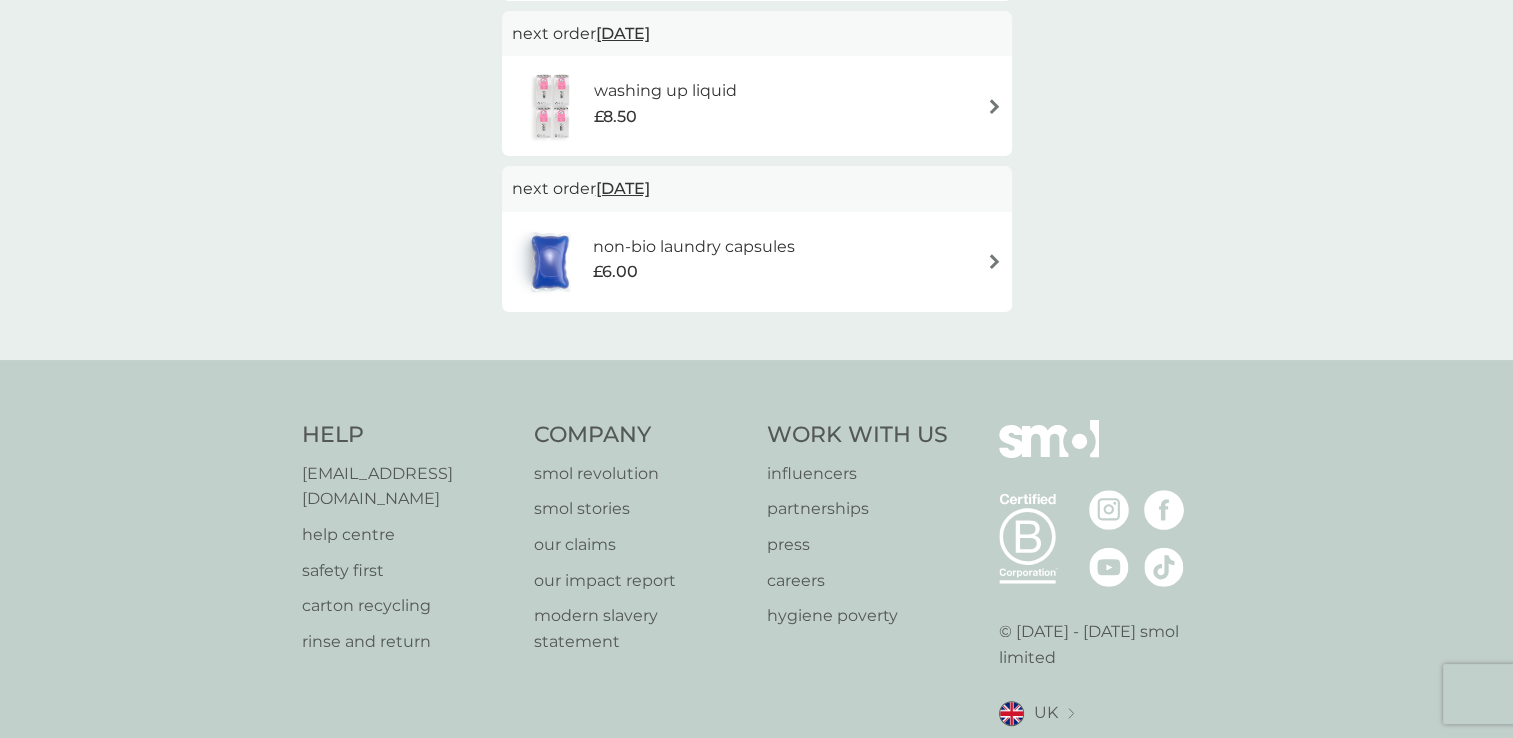 scroll, scrollTop: 500, scrollLeft: 0, axis: vertical 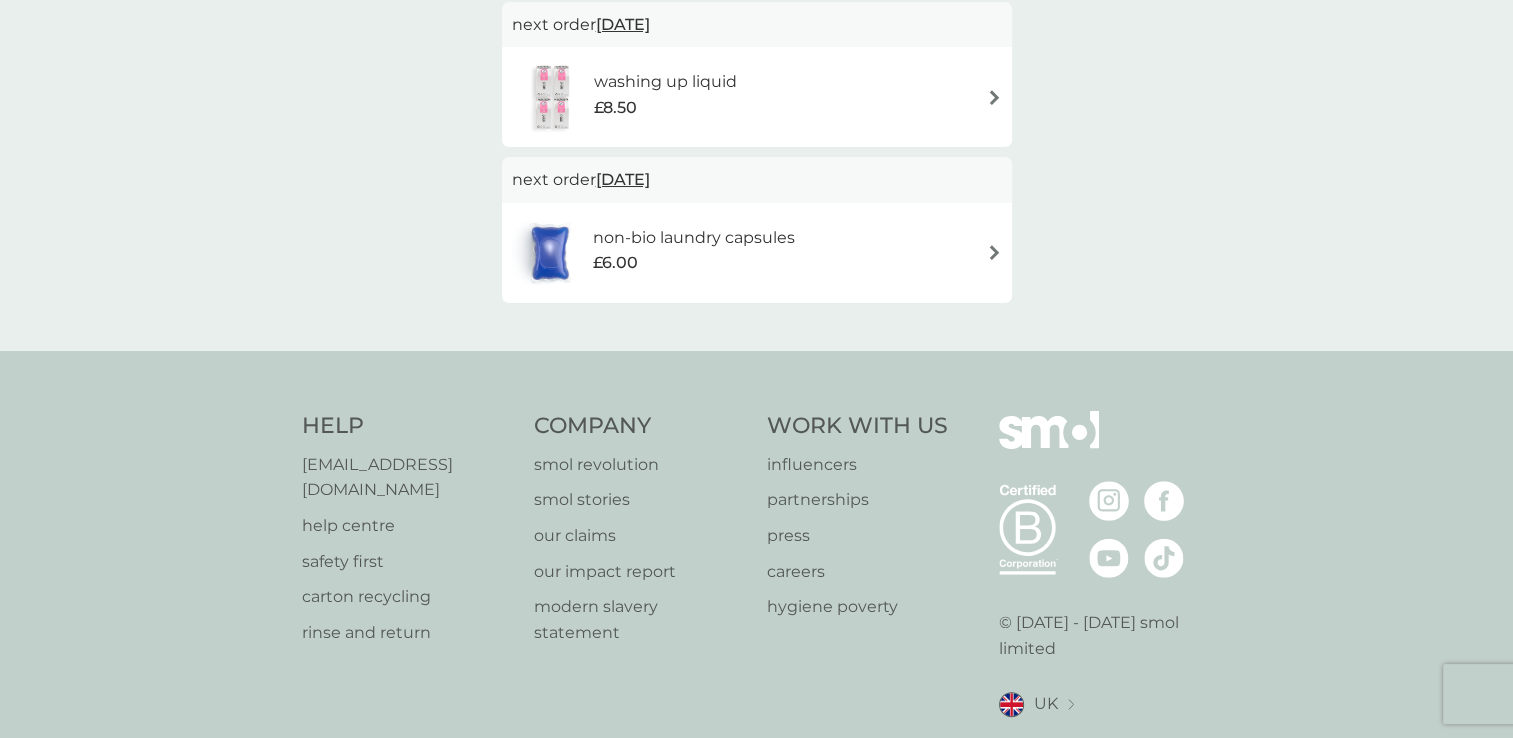click on "help centre" at bounding box center [408, 526] 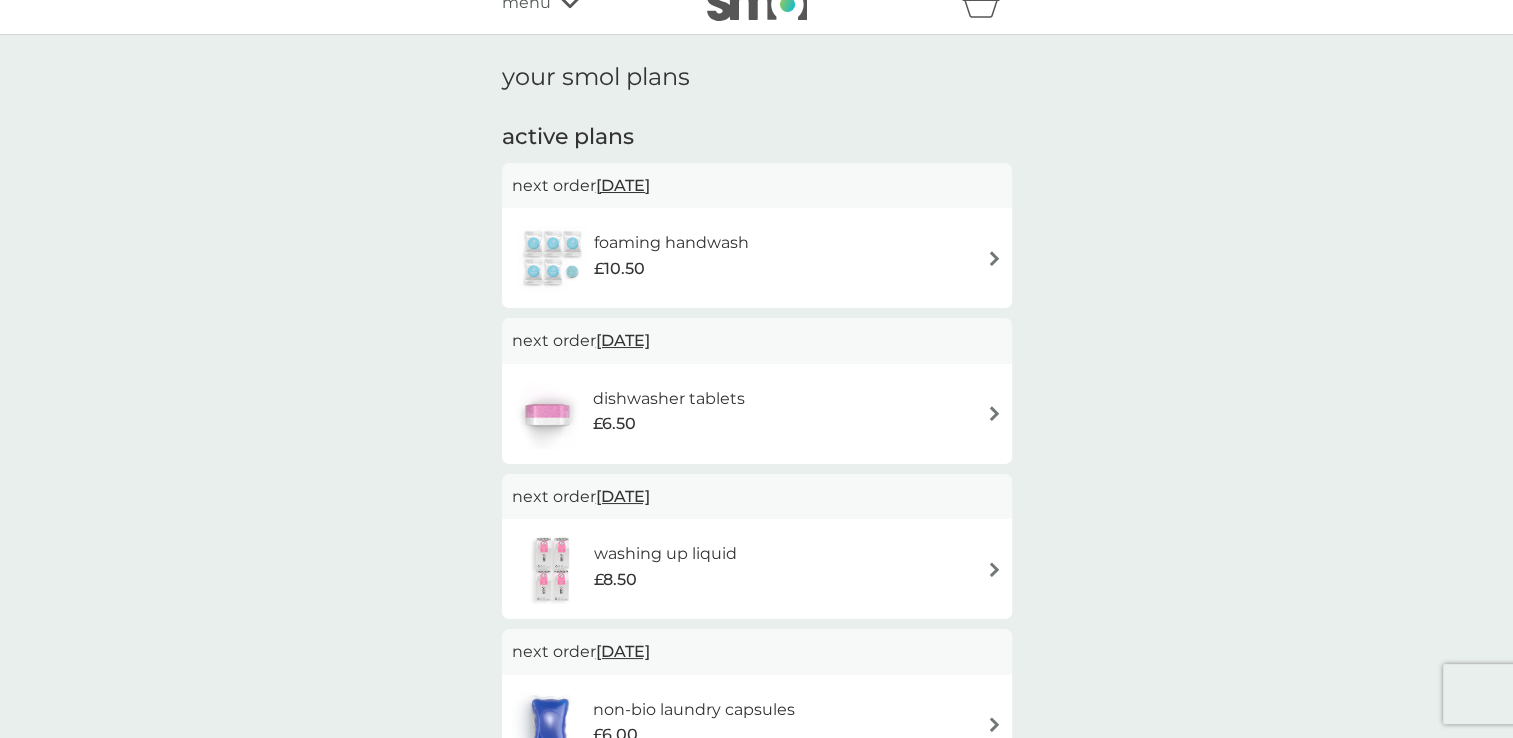 scroll, scrollTop: 0, scrollLeft: 0, axis: both 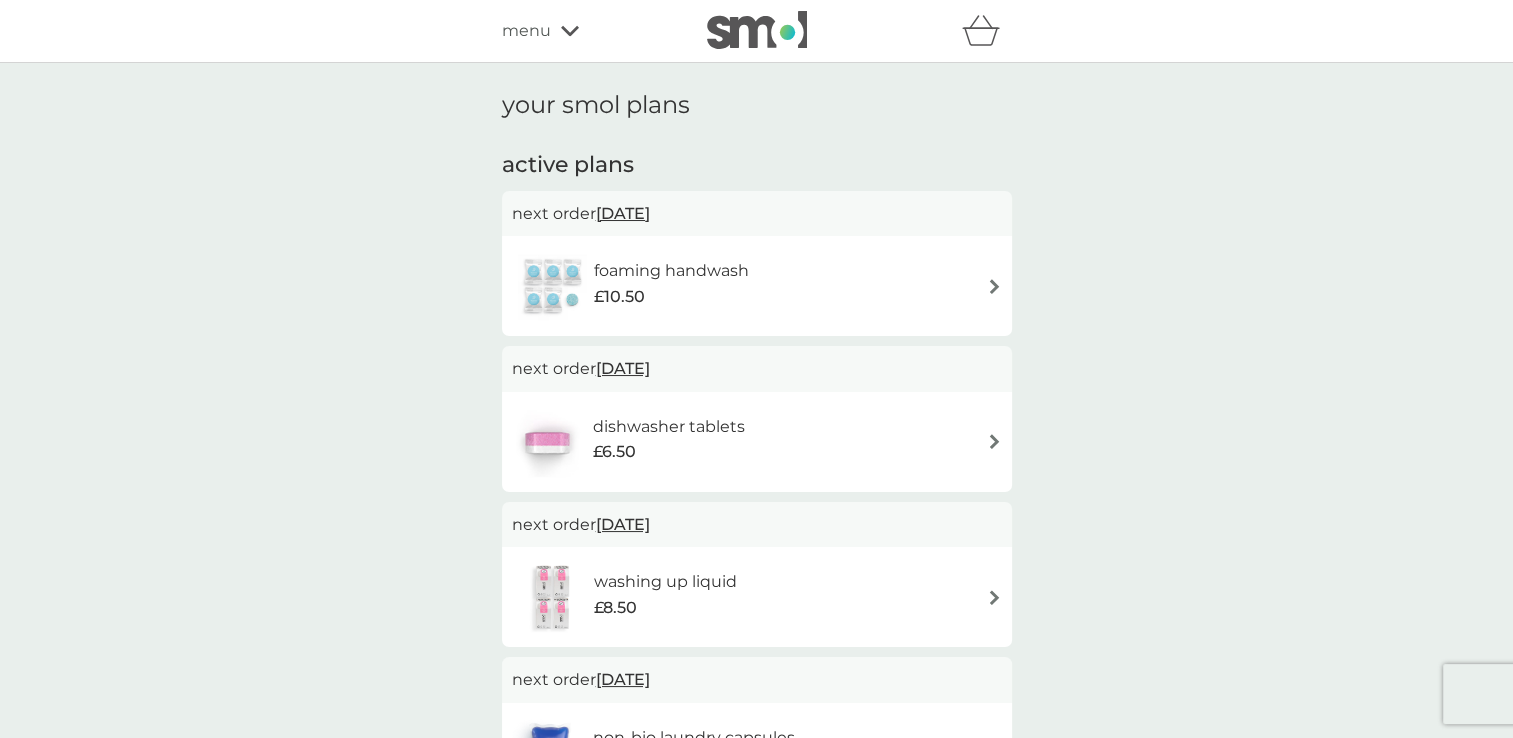 click on "dishwasher tablets £6.50" at bounding box center (757, 442) 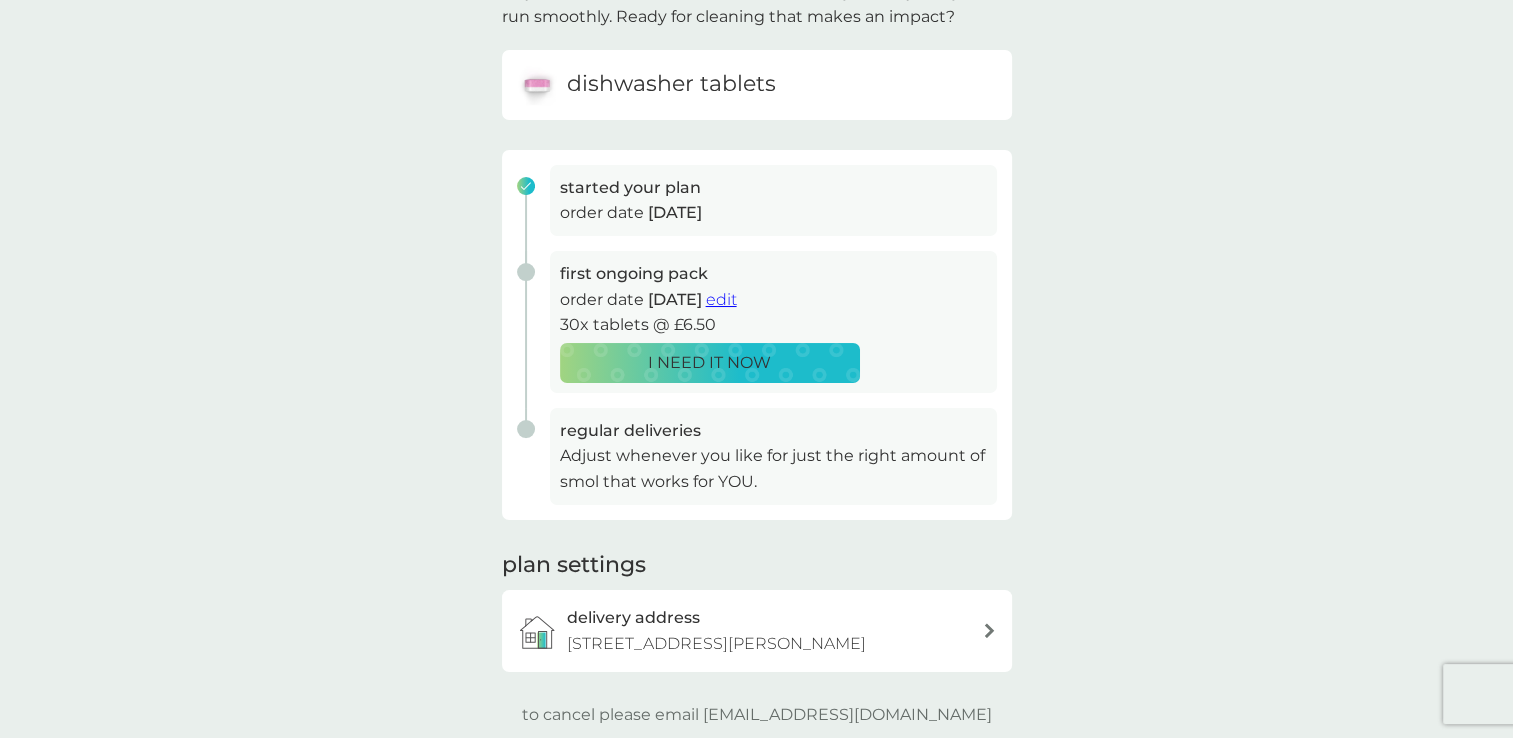 scroll, scrollTop: 300, scrollLeft: 0, axis: vertical 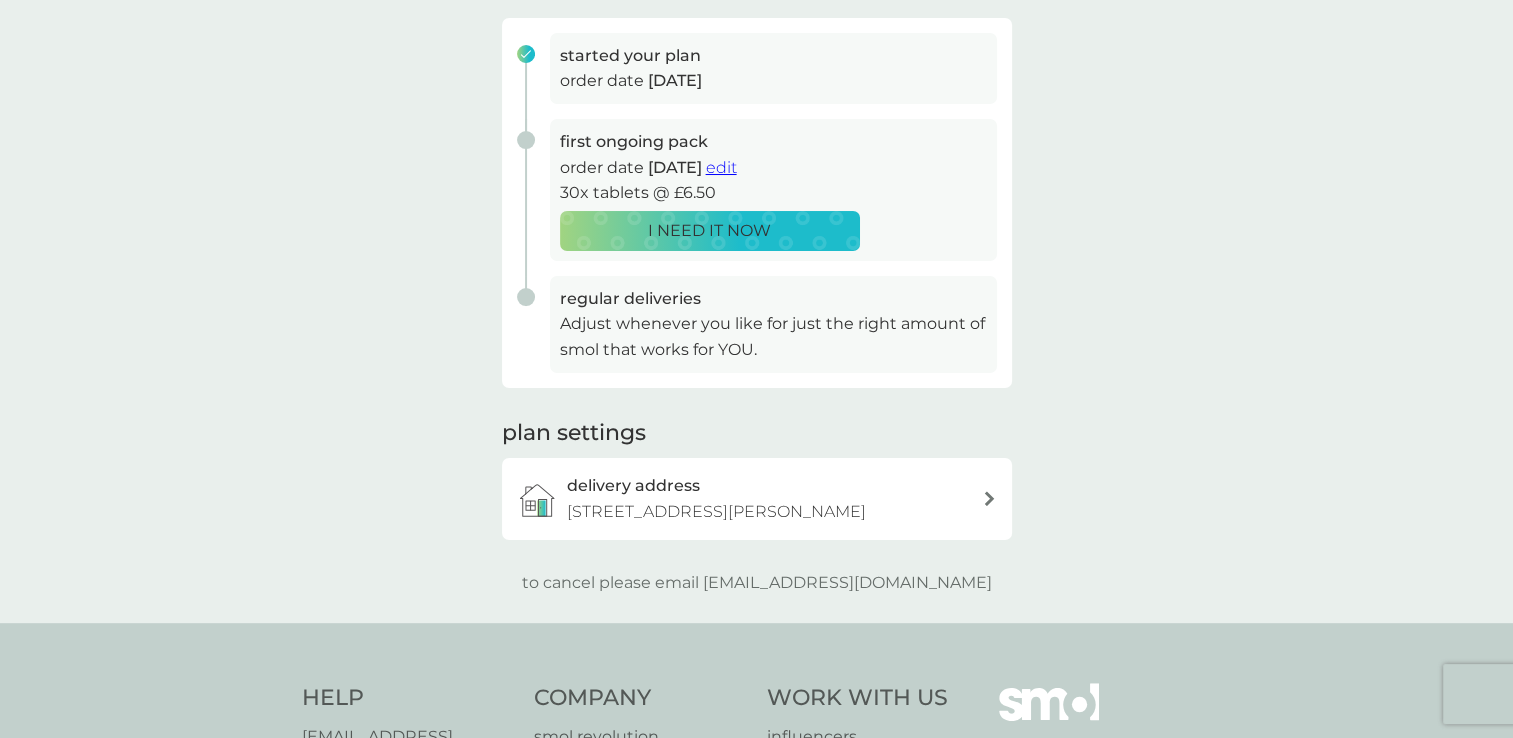 click on "[STREET_ADDRESS][PERSON_NAME]" at bounding box center (716, 512) 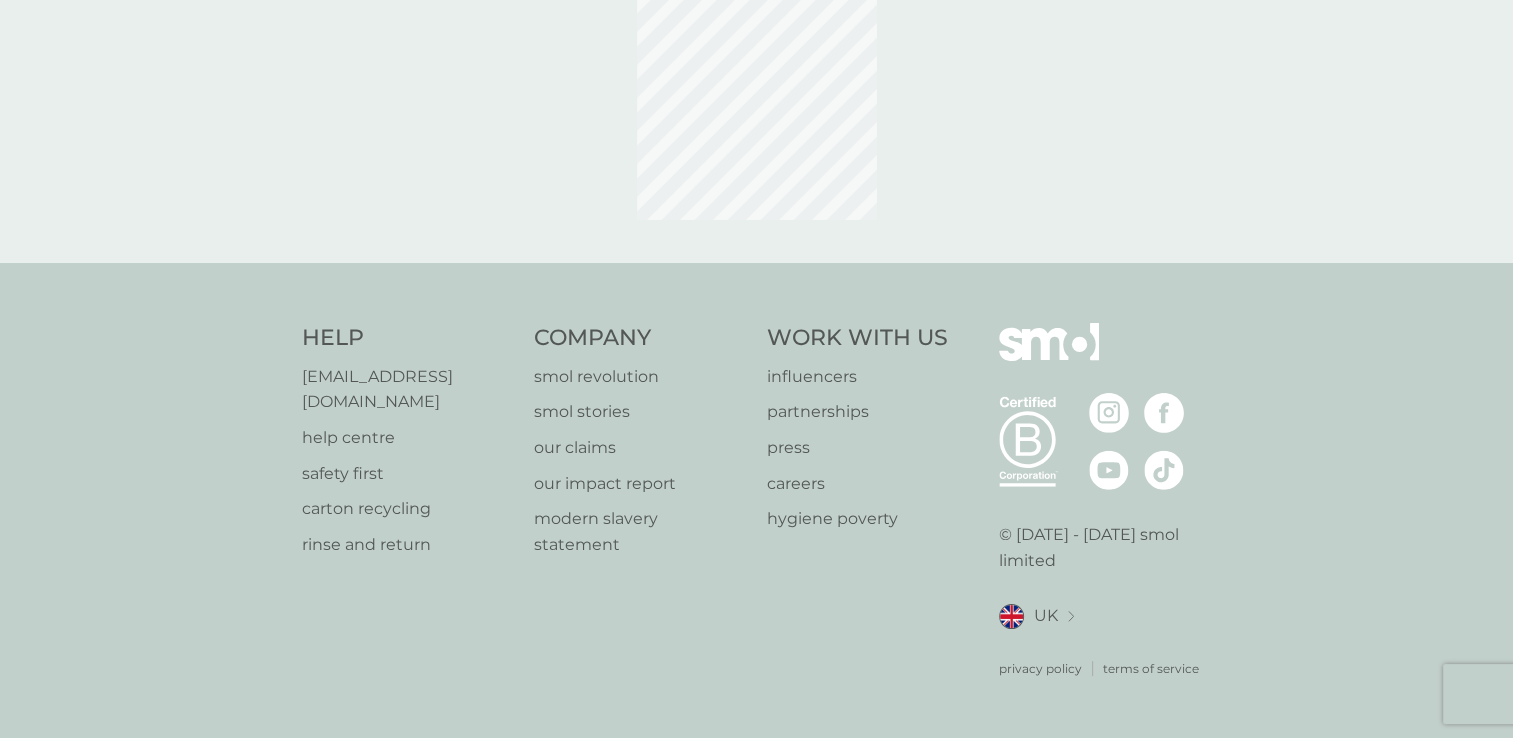 scroll, scrollTop: 0, scrollLeft: 0, axis: both 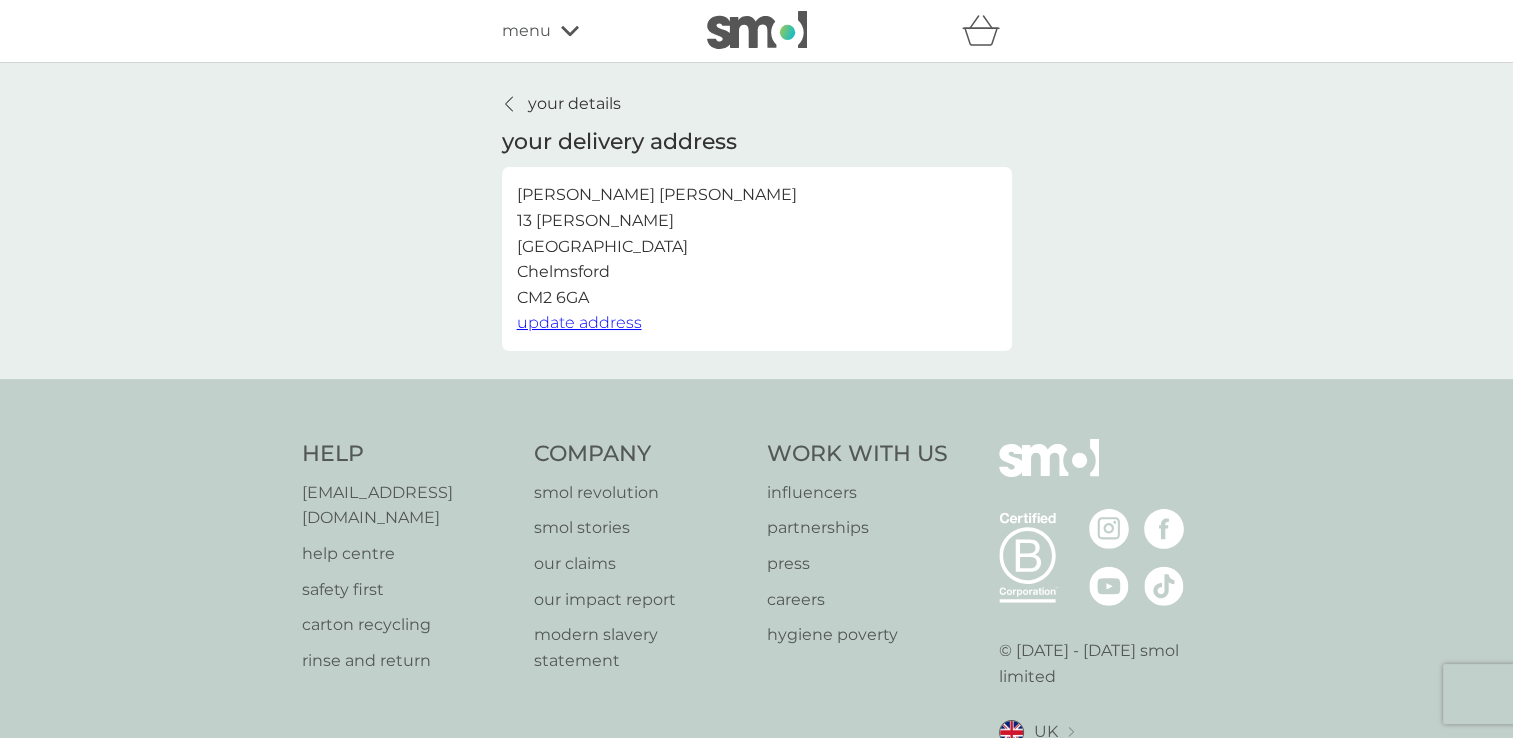 click on "your details" at bounding box center [574, 104] 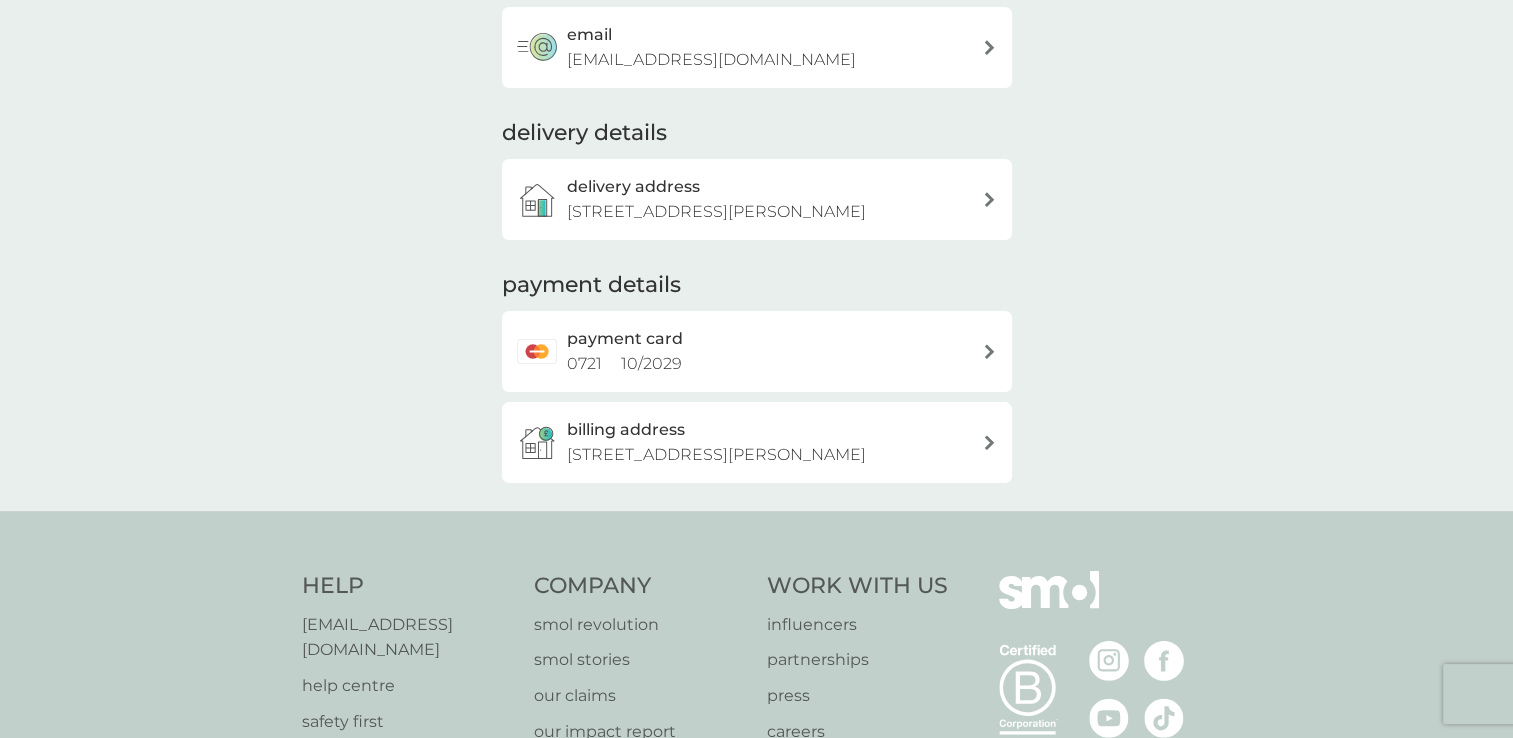 scroll, scrollTop: 200, scrollLeft: 0, axis: vertical 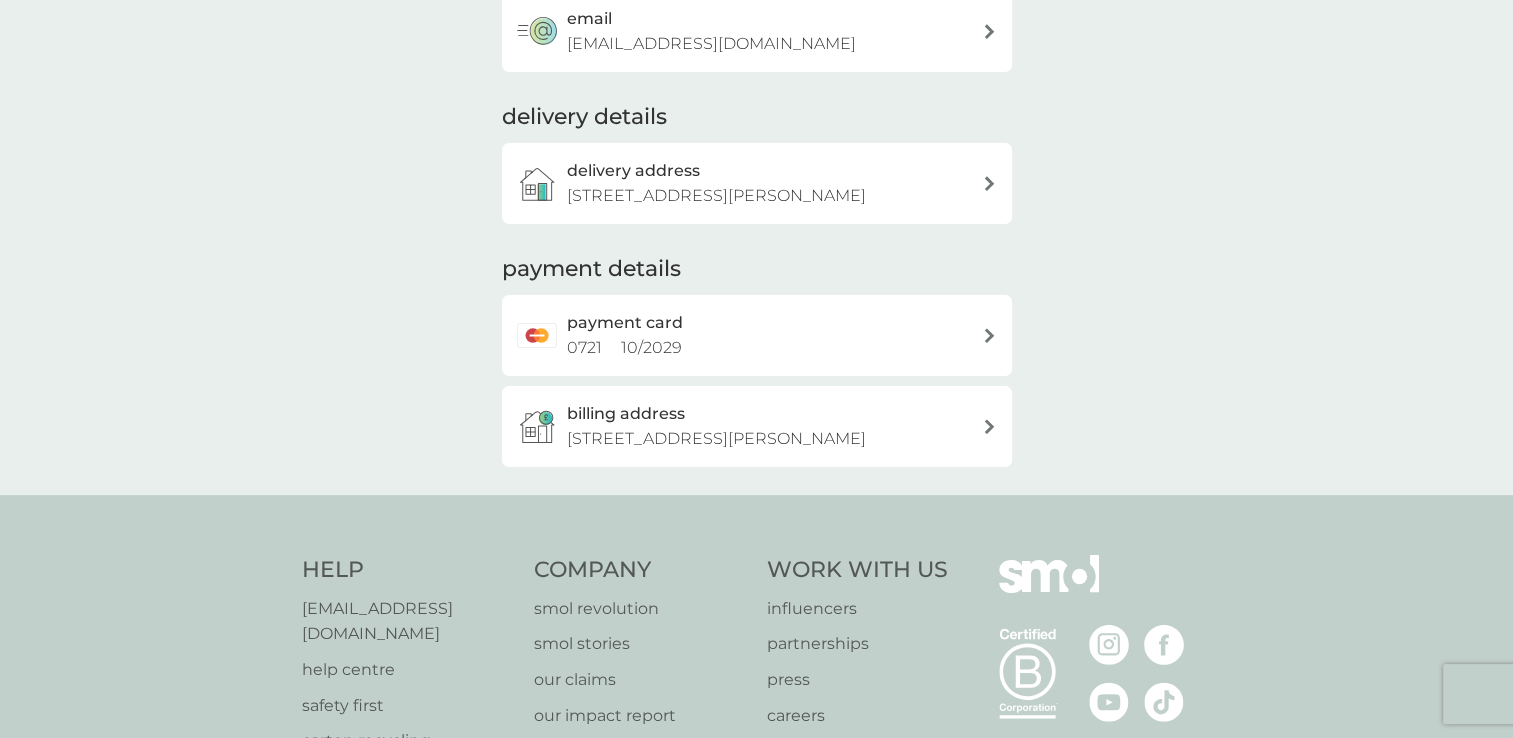 click on "payment card 0721   10 / 2029" at bounding box center (767, 335) 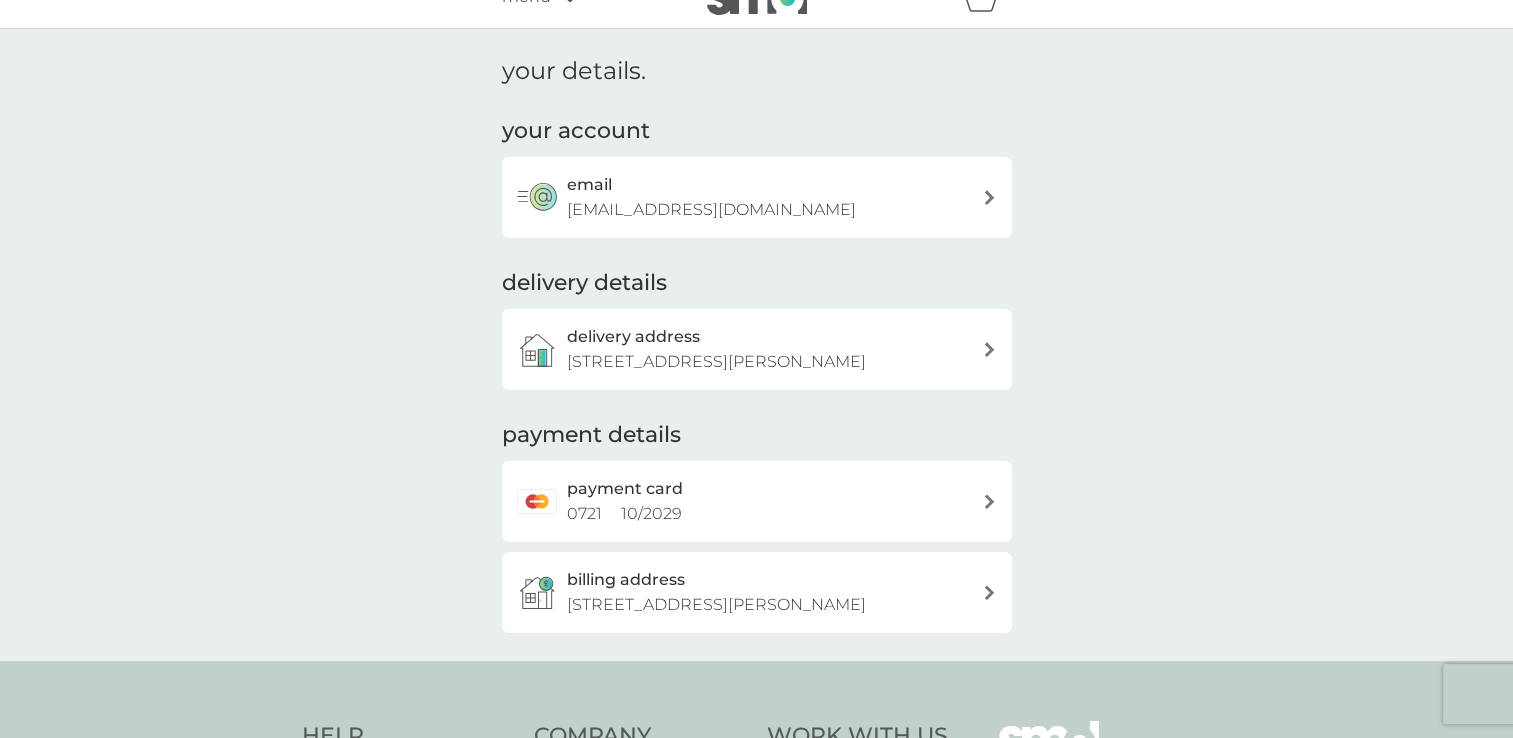 scroll, scrollTop: 0, scrollLeft: 0, axis: both 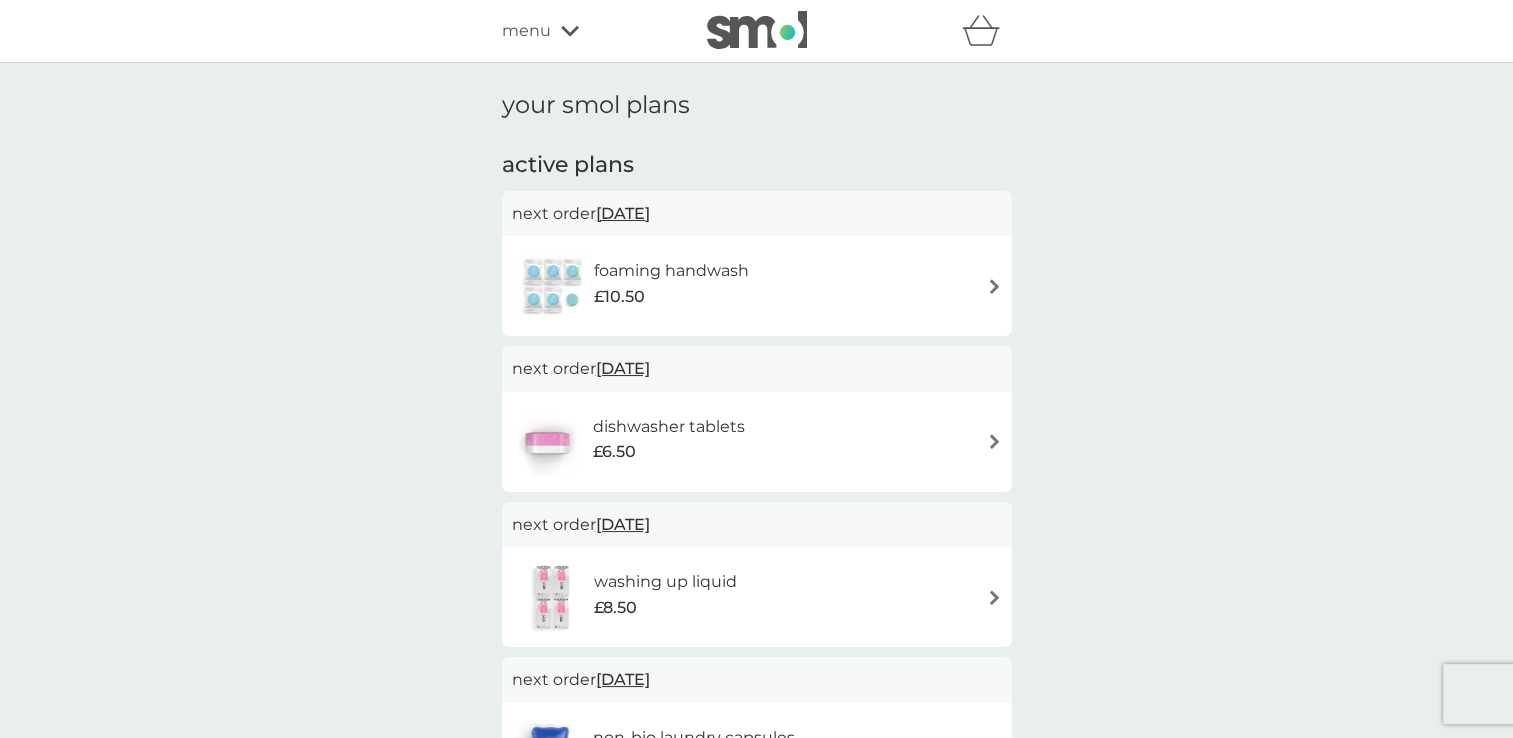 click on "washing up liquid £8.50" at bounding box center (757, 597) 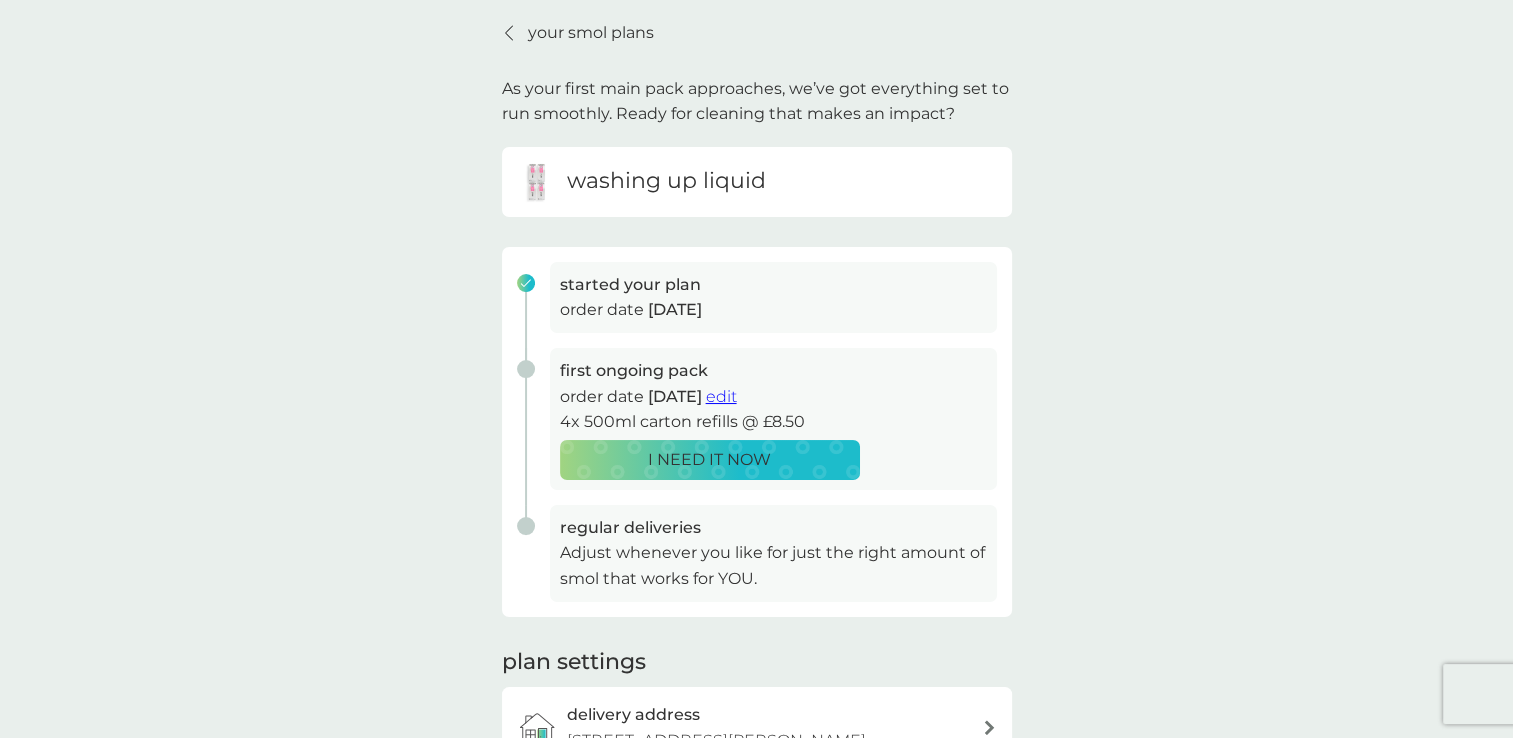 scroll, scrollTop: 300, scrollLeft: 0, axis: vertical 